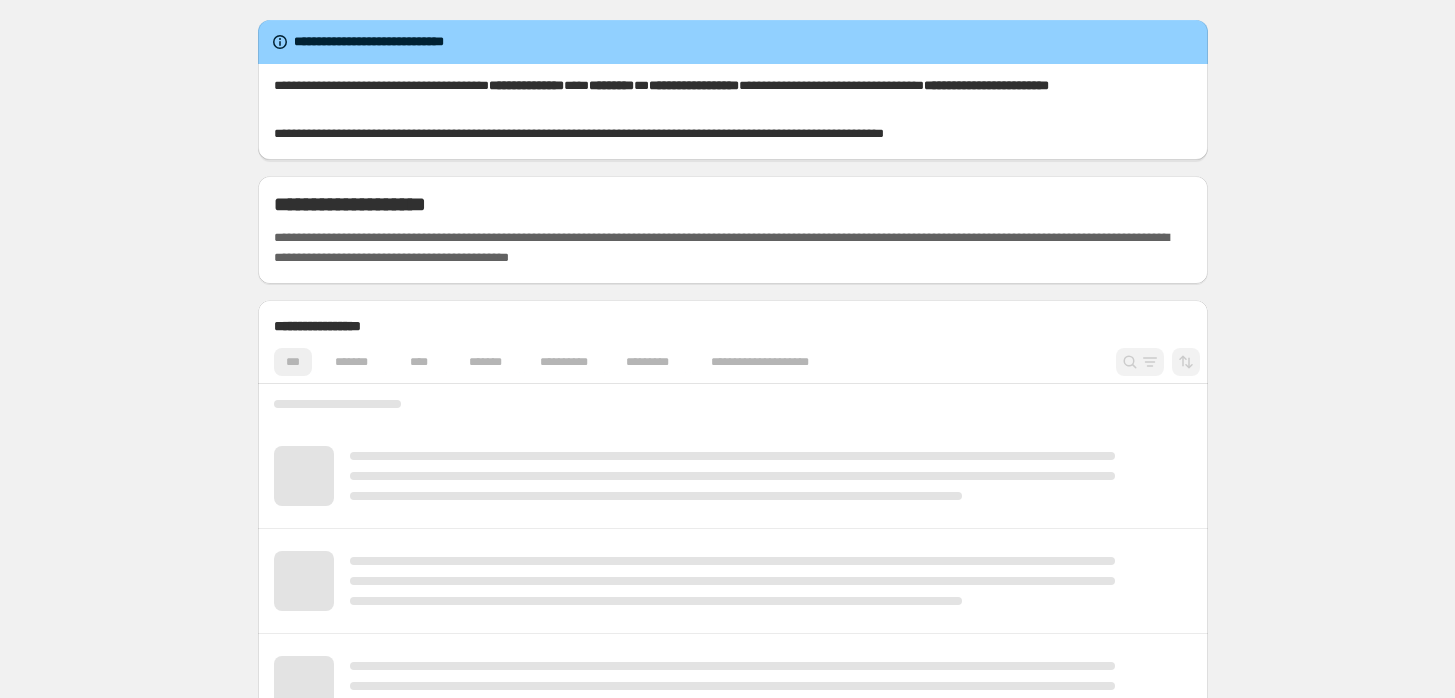 scroll, scrollTop: 0, scrollLeft: 0, axis: both 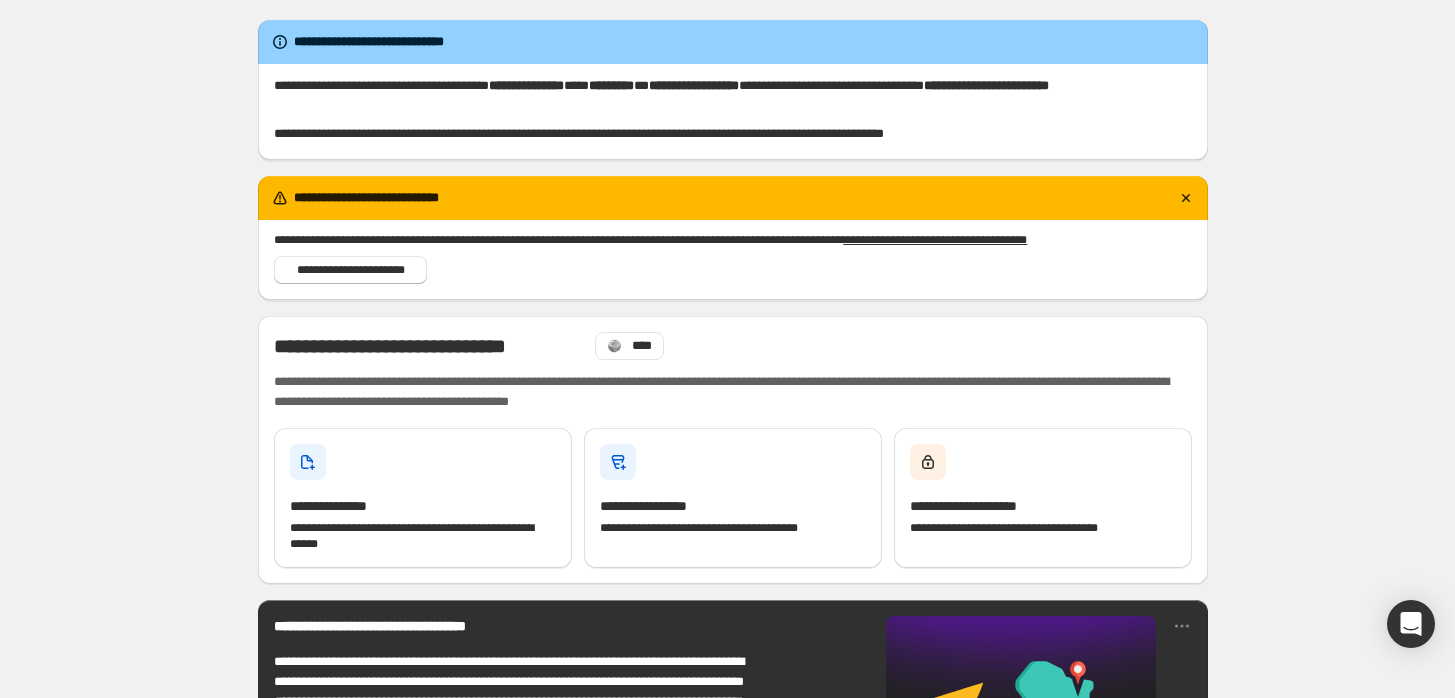 click on "**********" at bounding box center (733, 950) 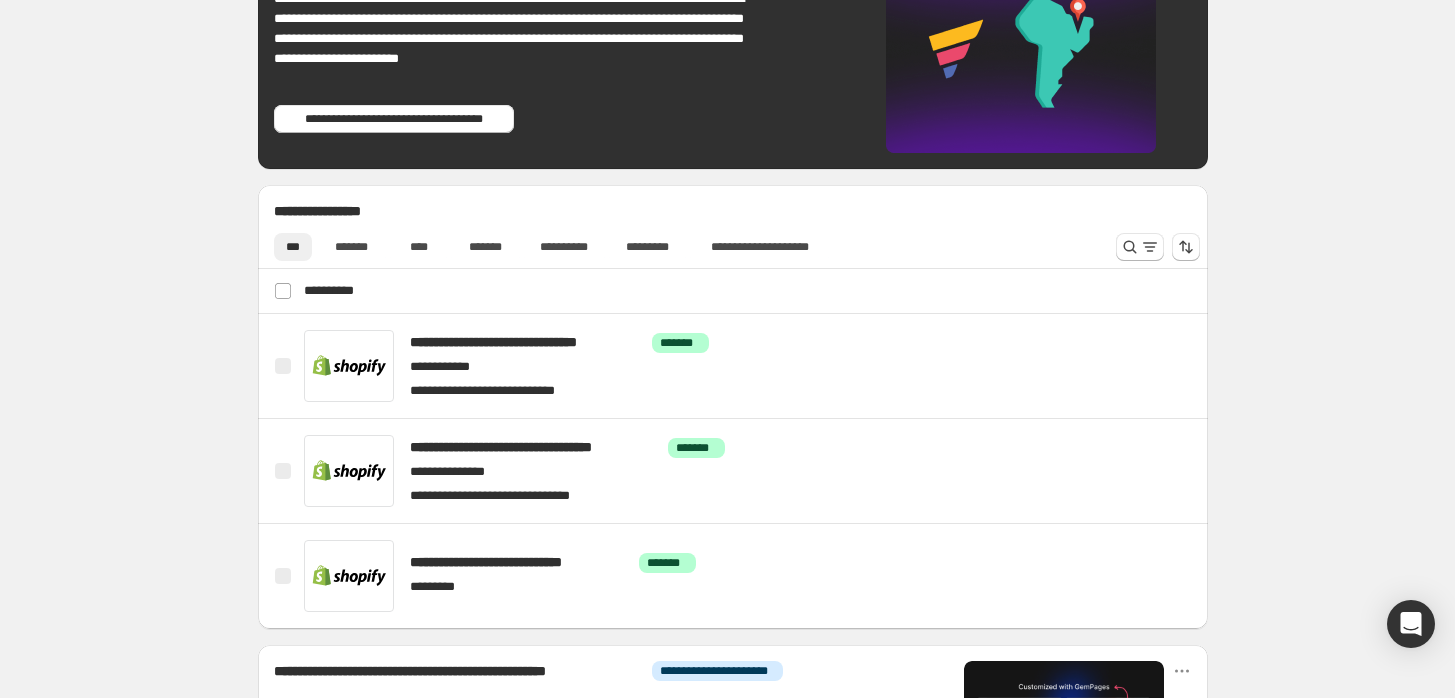 scroll, scrollTop: 666, scrollLeft: 0, axis: vertical 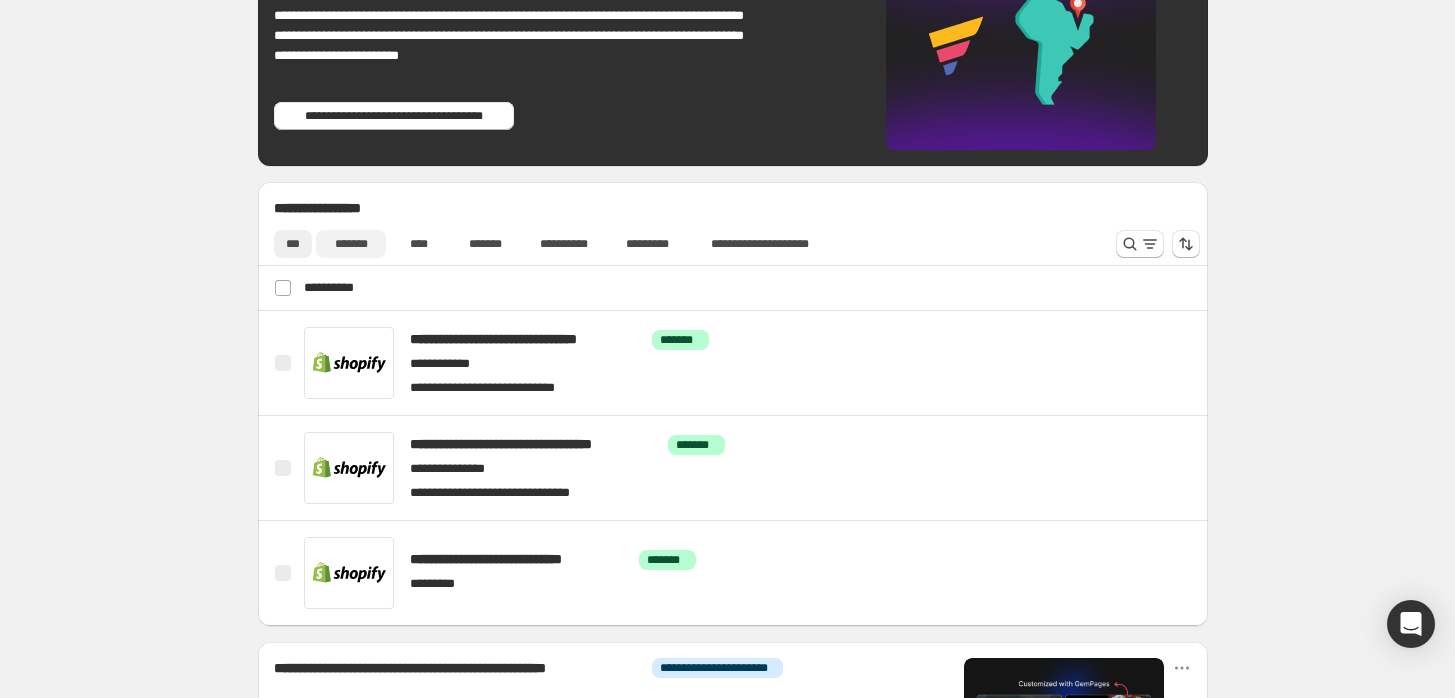 click on "*******" at bounding box center [350, 244] 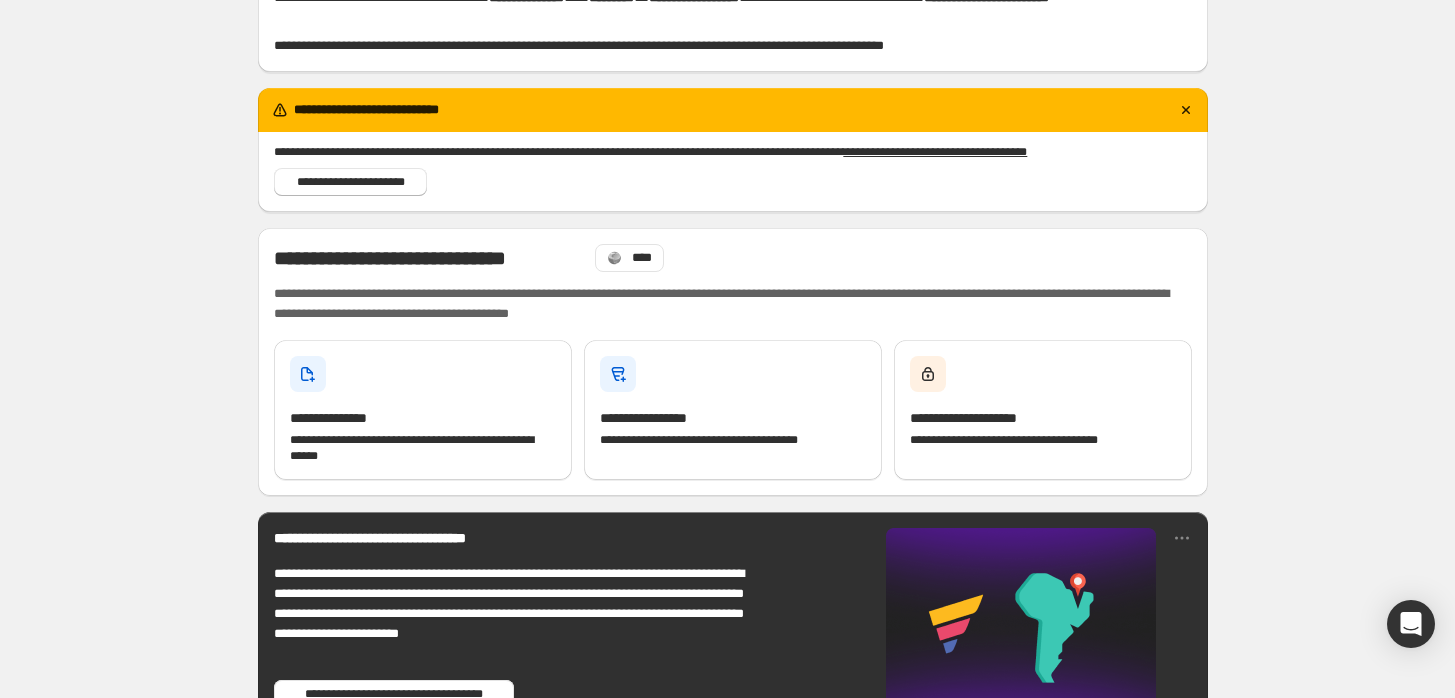 scroll, scrollTop: 111, scrollLeft: 0, axis: vertical 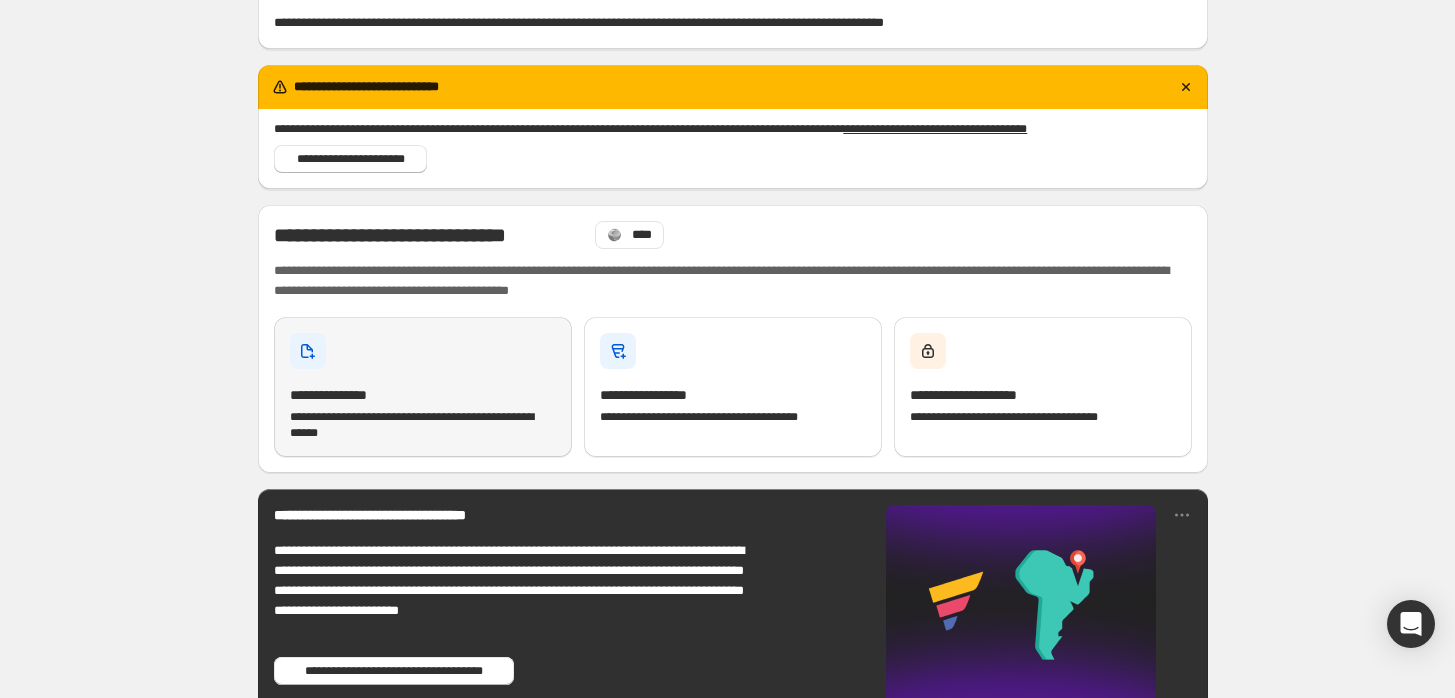 click on "**********" at bounding box center [347, 395] 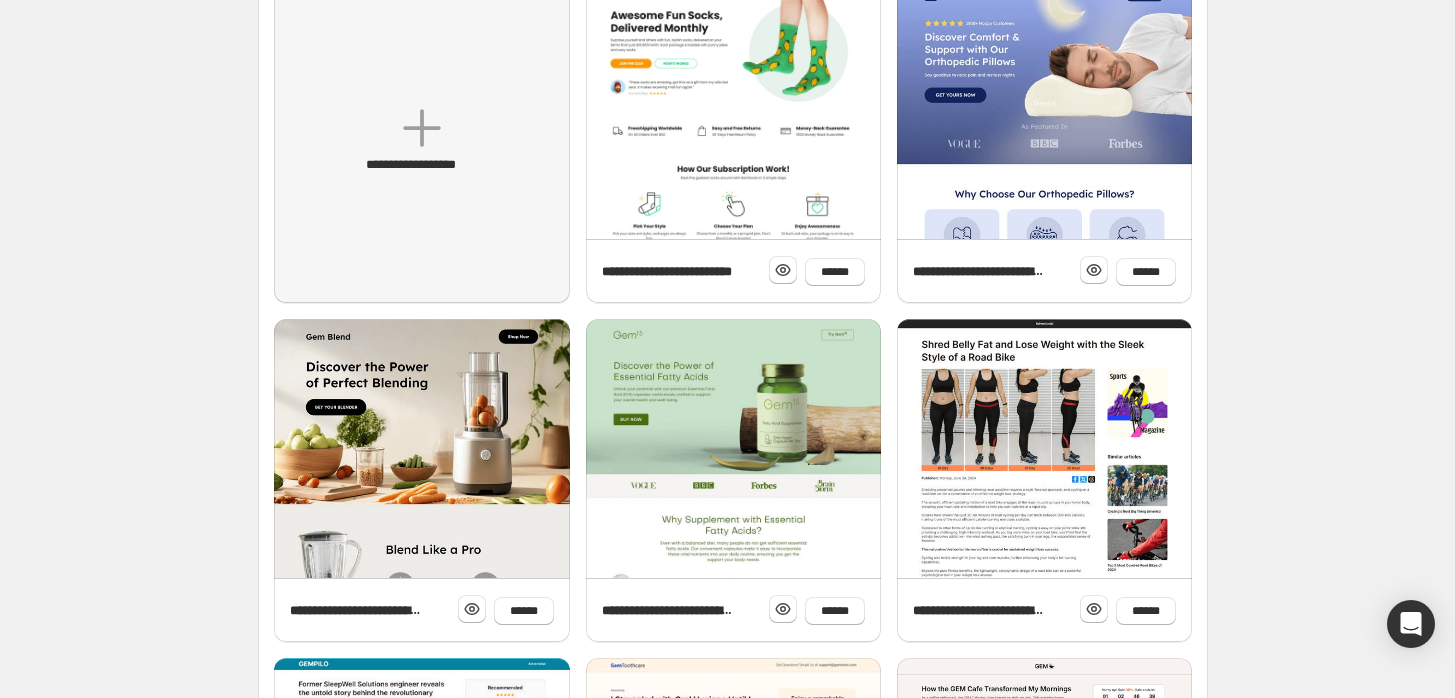 scroll, scrollTop: 333, scrollLeft: 0, axis: vertical 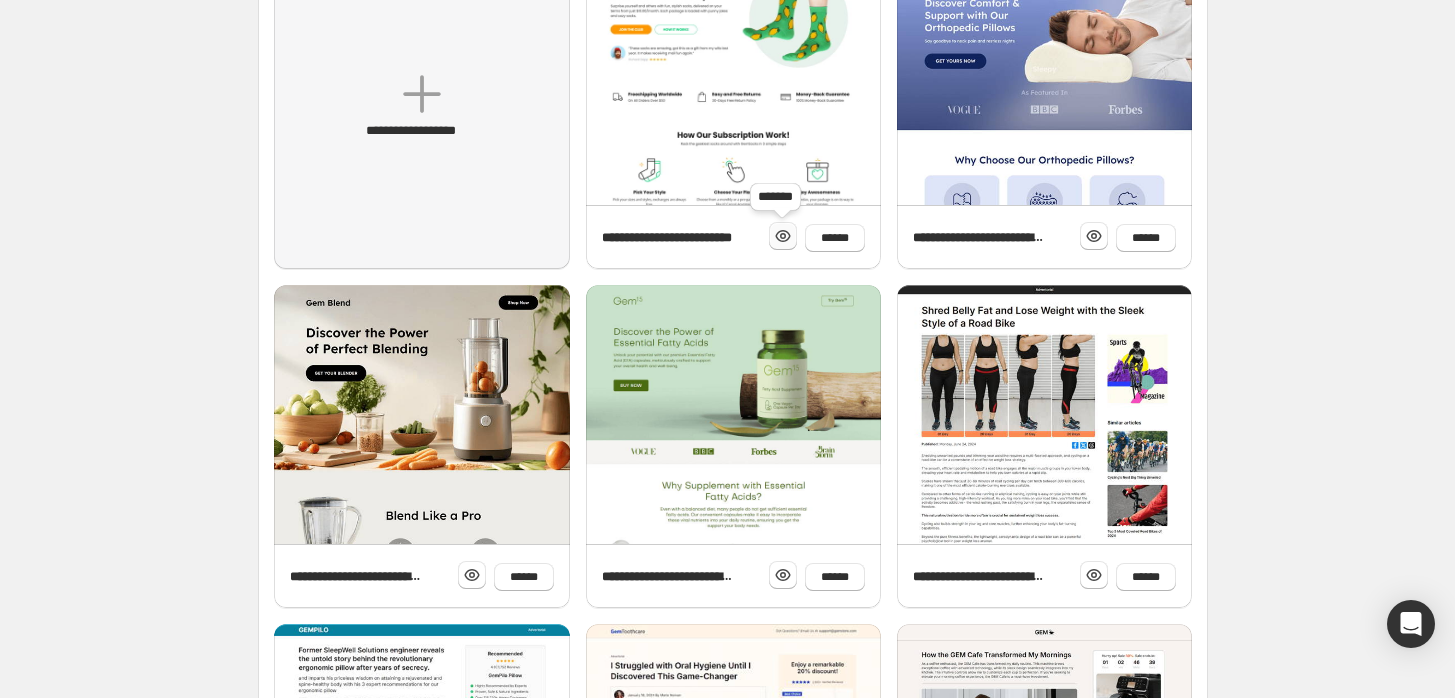 click at bounding box center (783, 236) 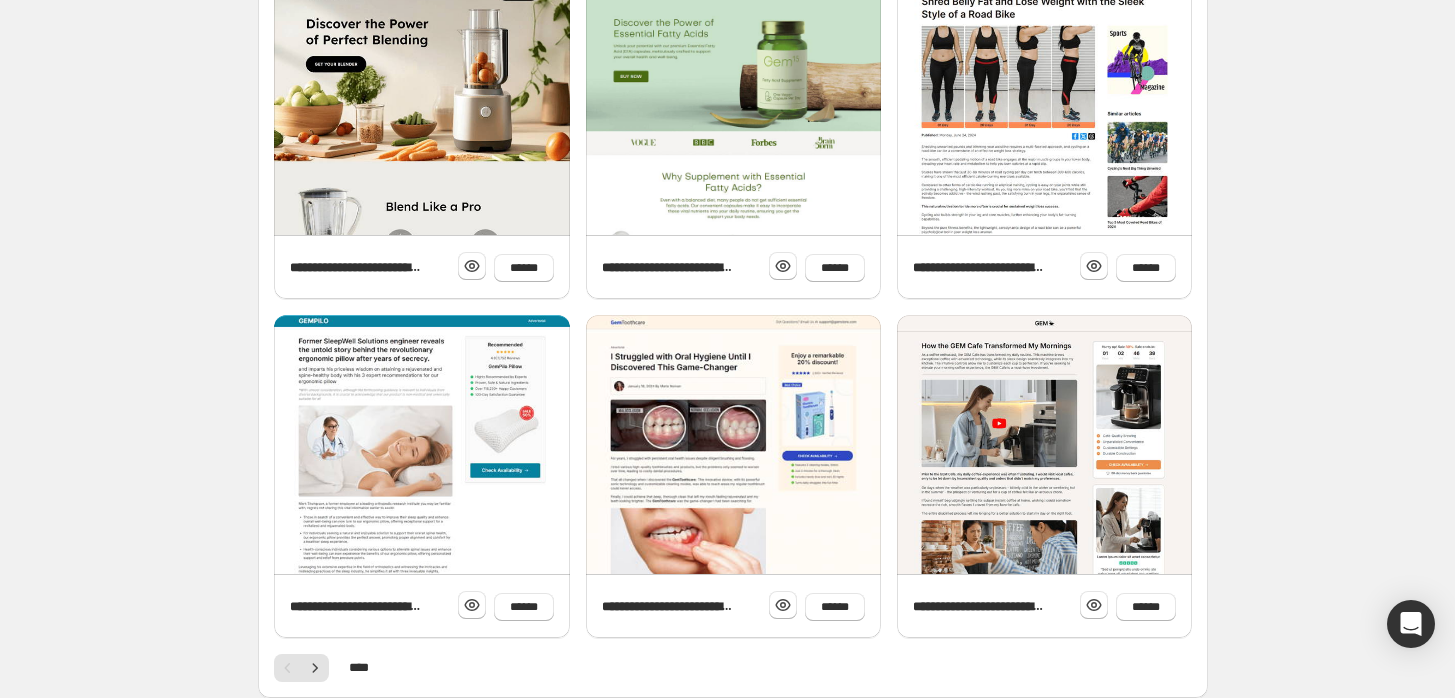 scroll, scrollTop: 666, scrollLeft: 0, axis: vertical 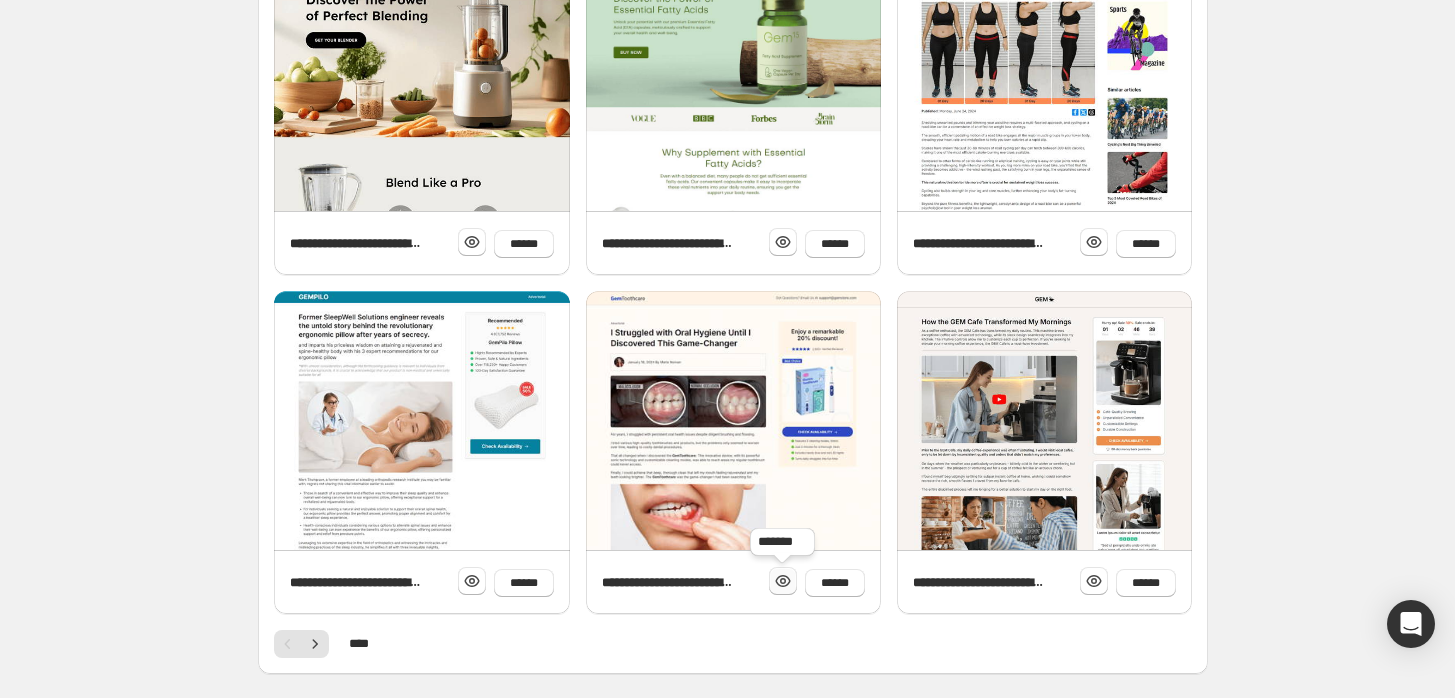 click at bounding box center (783, 581) 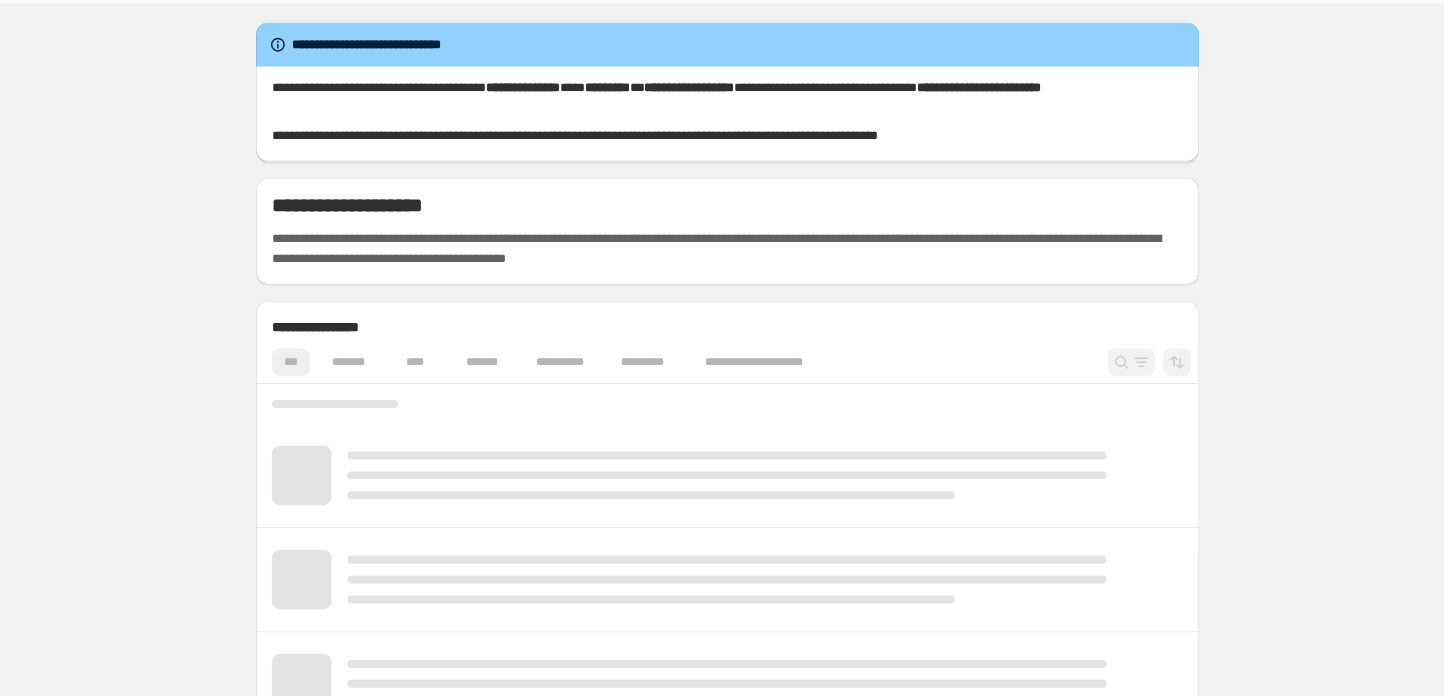 scroll, scrollTop: 0, scrollLeft: 0, axis: both 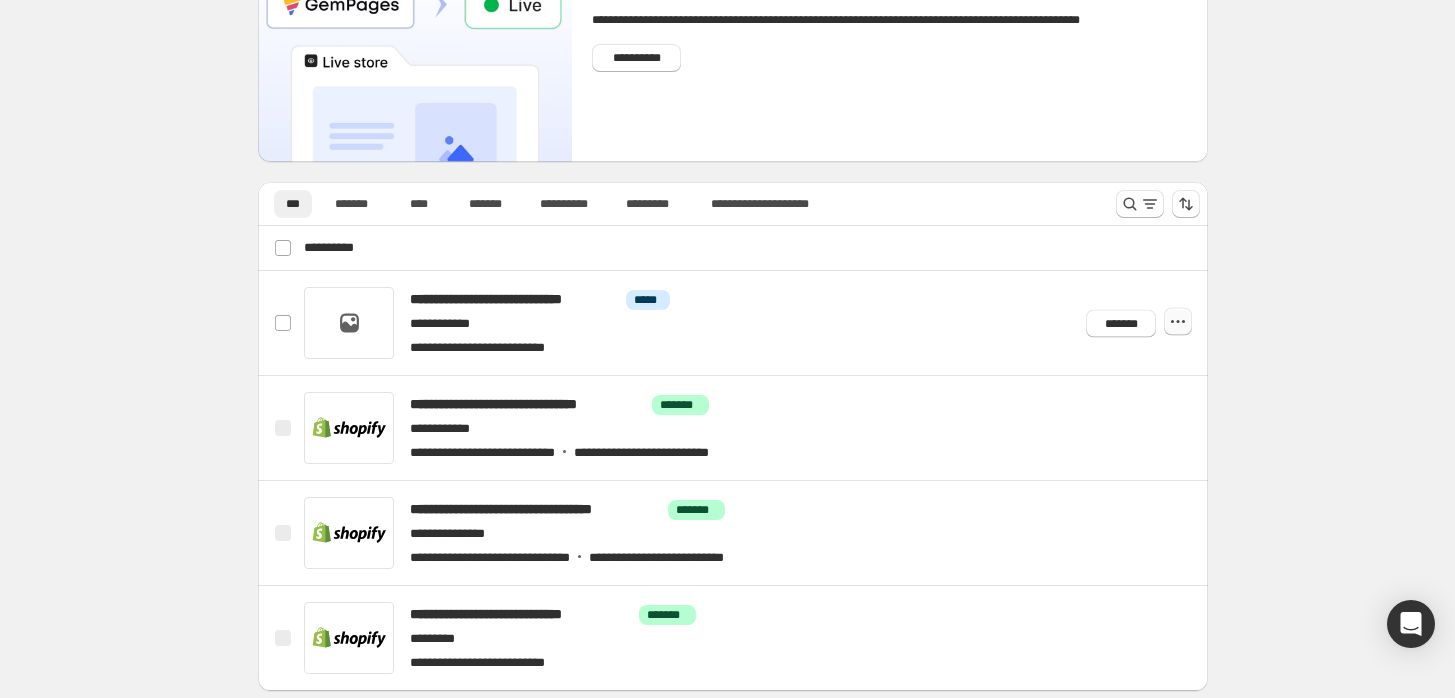click at bounding box center (1178, 322) 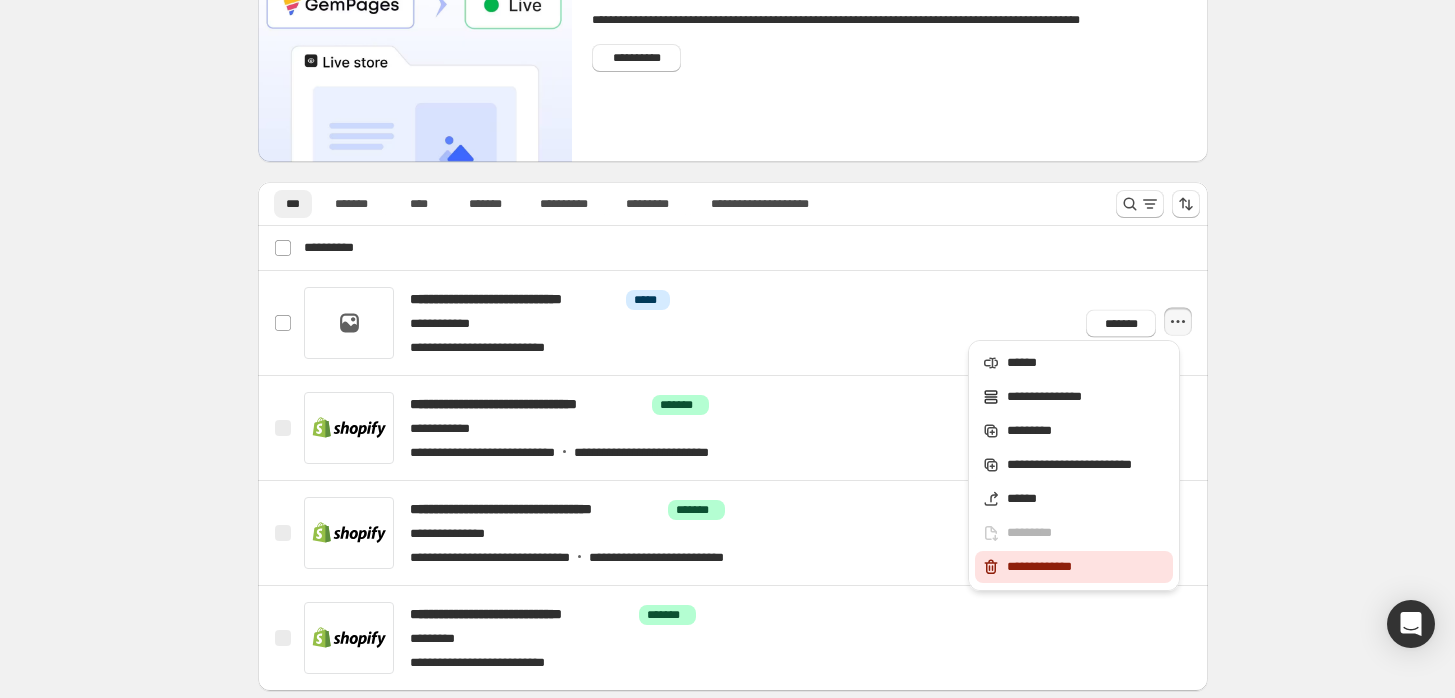 click on "**********" at bounding box center (1087, 567) 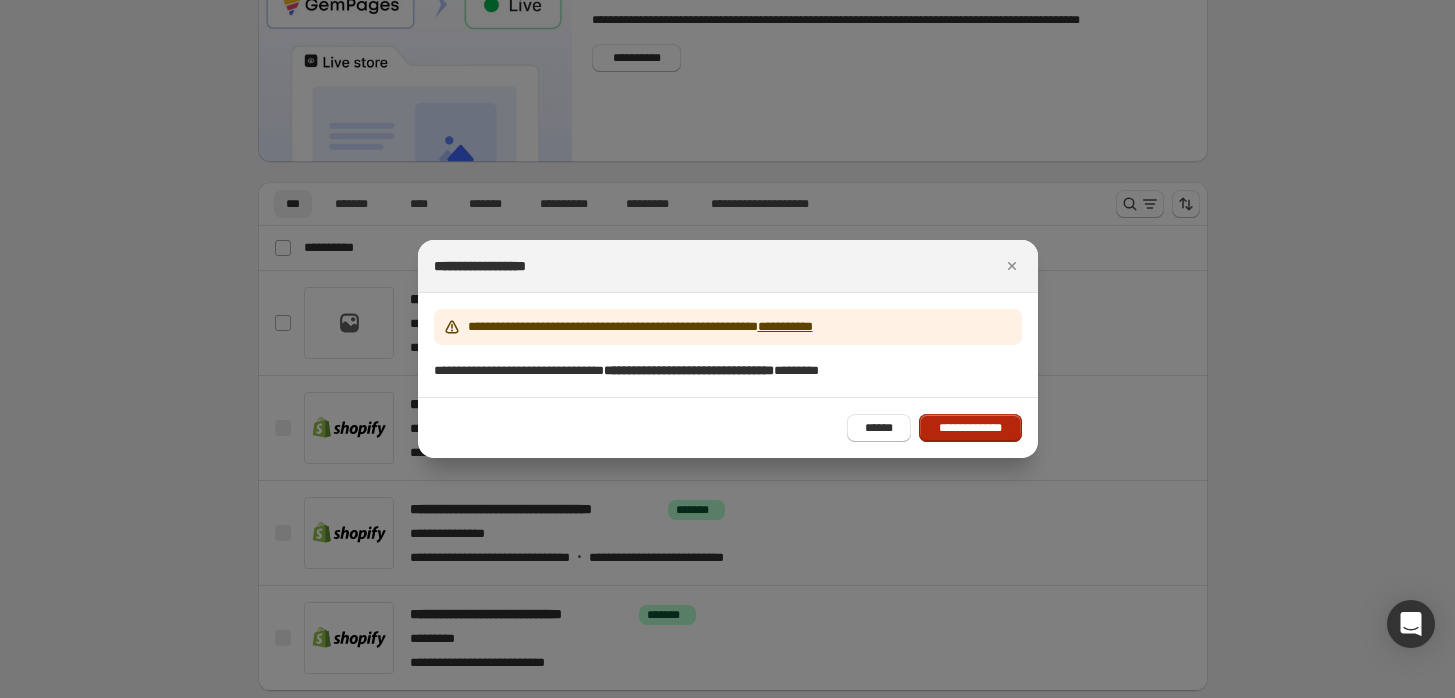 click on "**********" at bounding box center (970, 428) 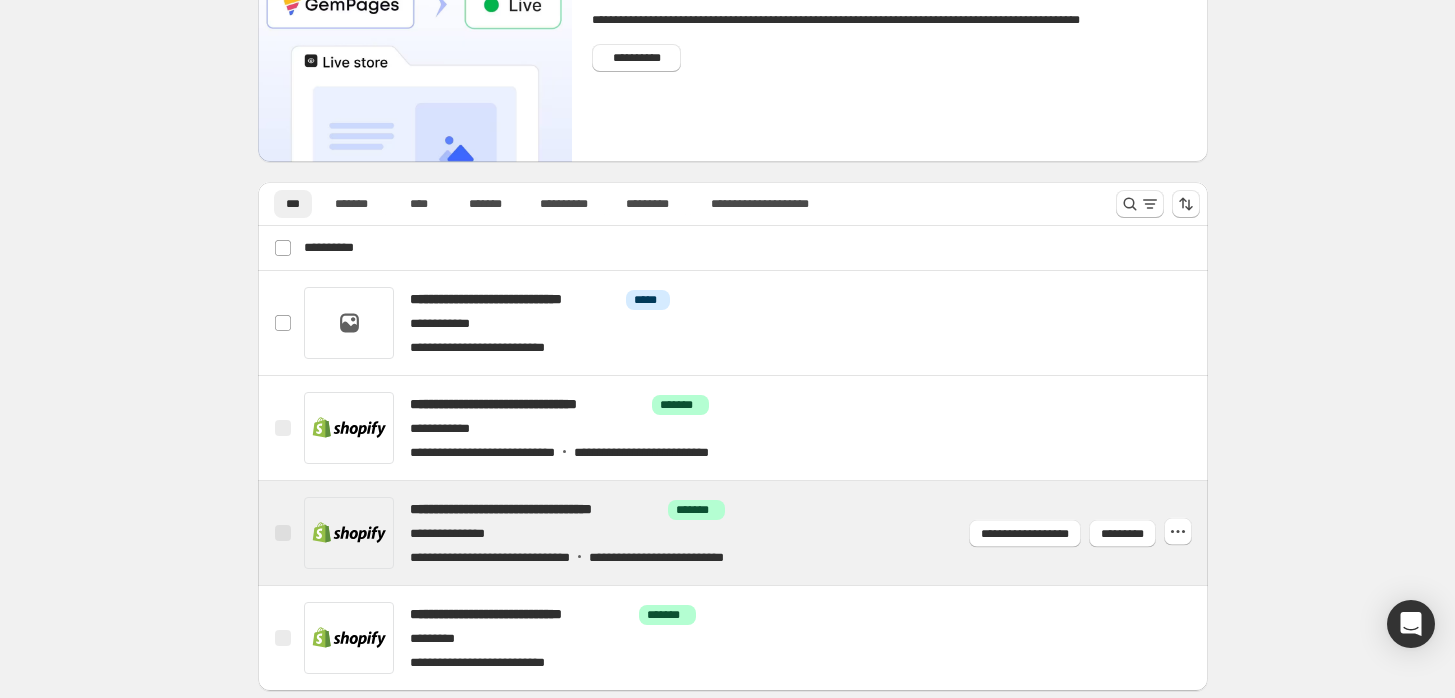 scroll, scrollTop: 46, scrollLeft: 0, axis: vertical 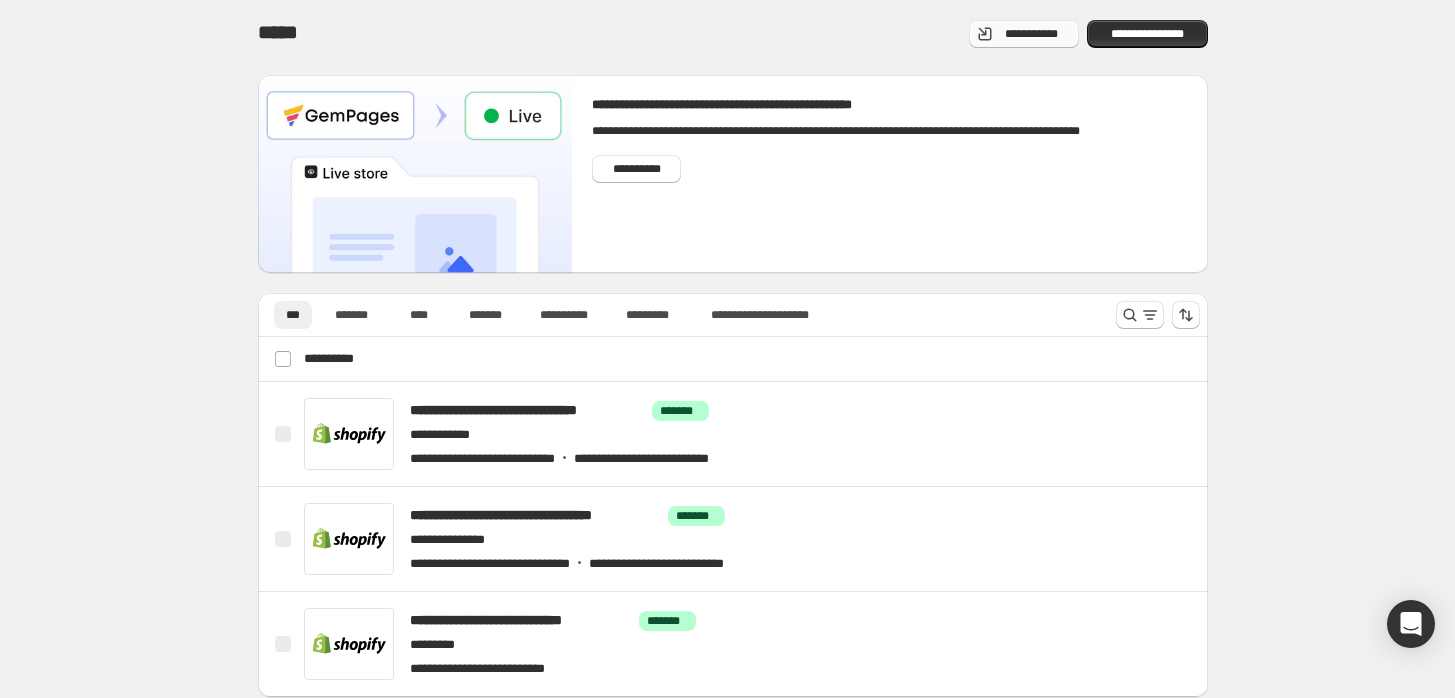 click on "**********" at bounding box center (1032, 34) 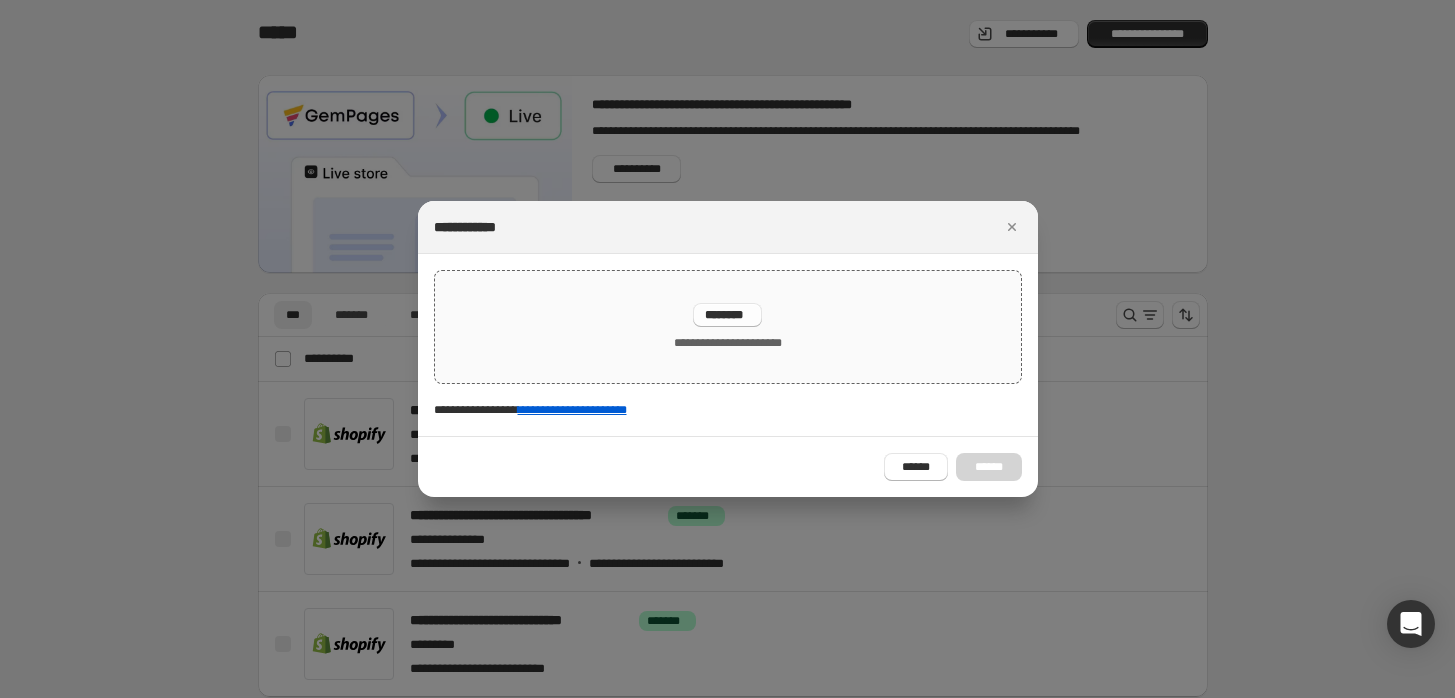 click on "********" at bounding box center [727, 315] 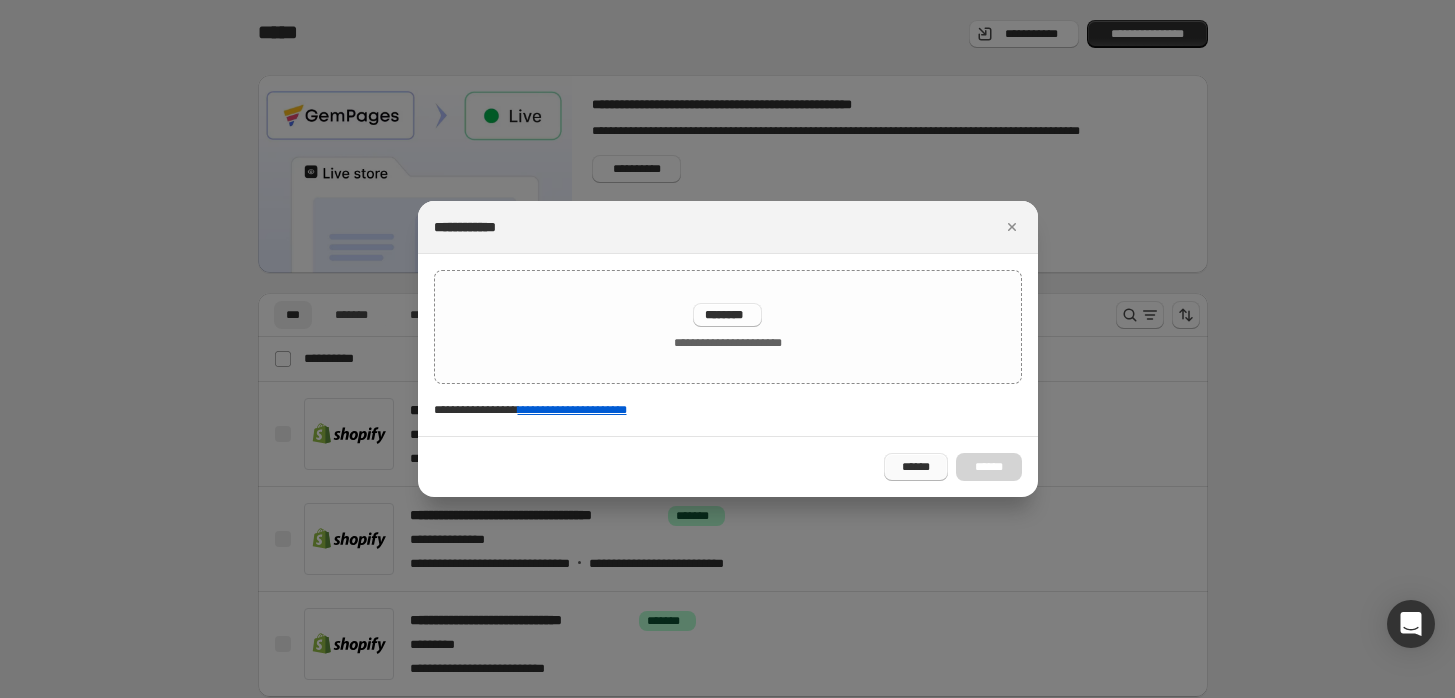 click on "******" at bounding box center (916, 467) 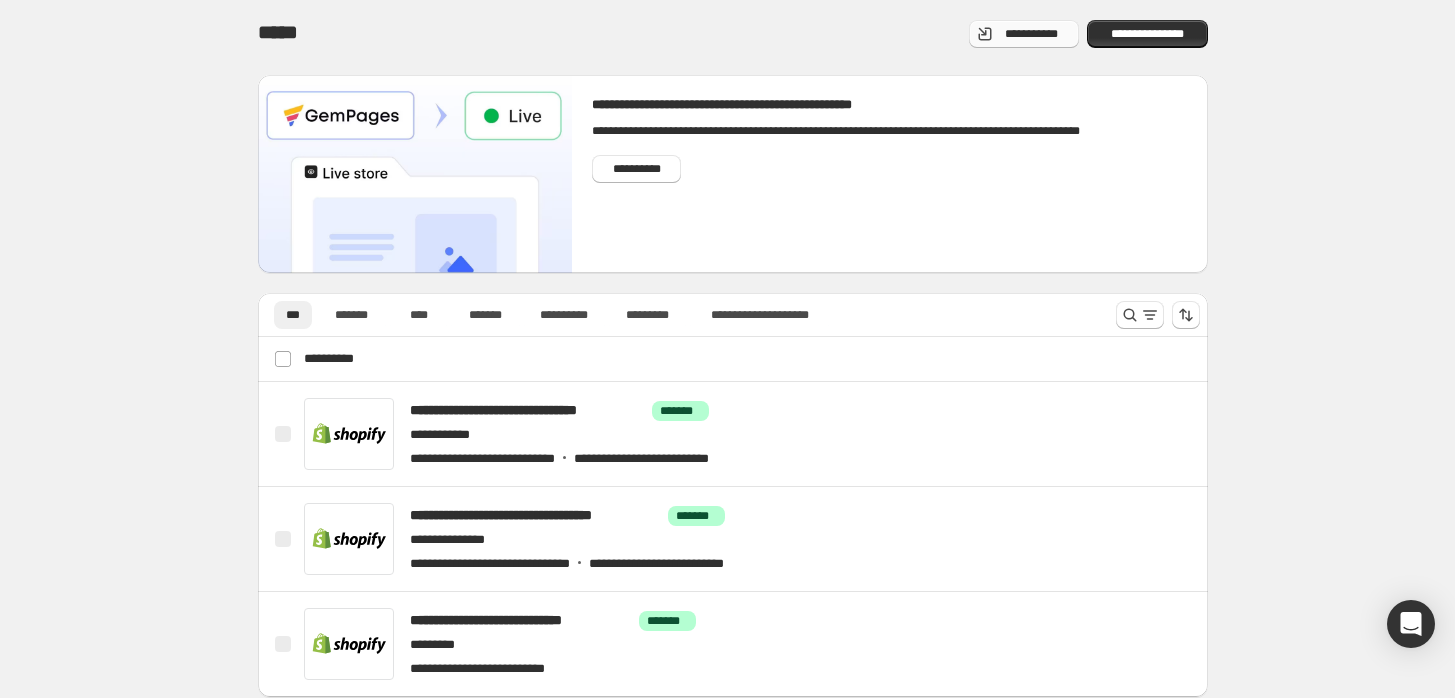 click on "**********" at bounding box center [1032, 34] 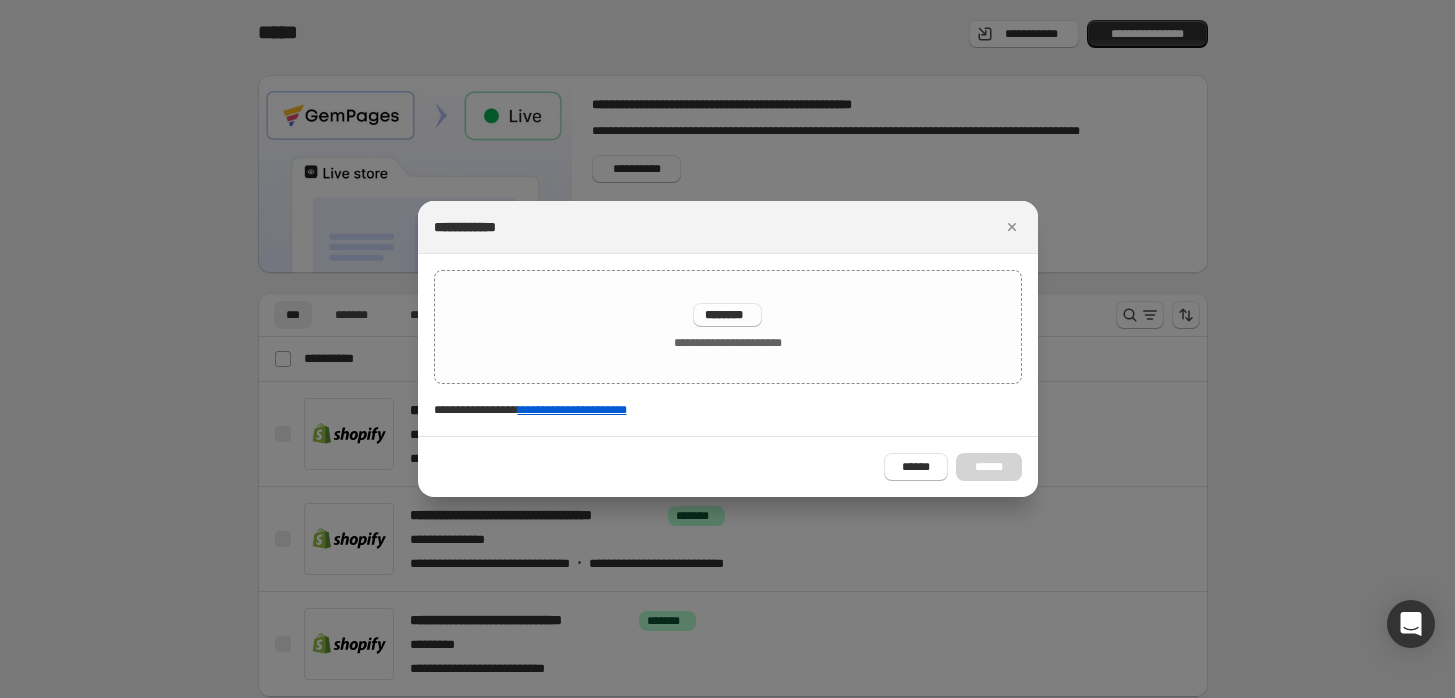 click on "****** ******" at bounding box center (728, 466) 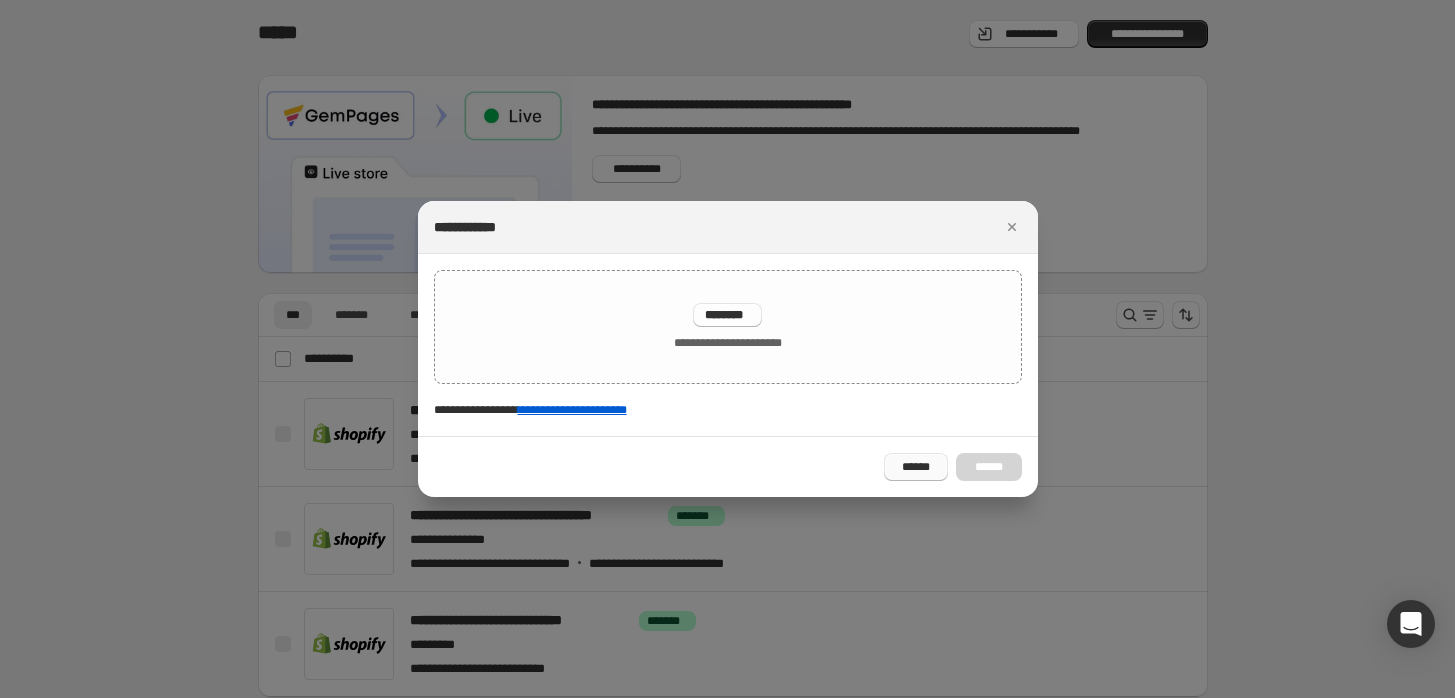 click on "******" at bounding box center (916, 467) 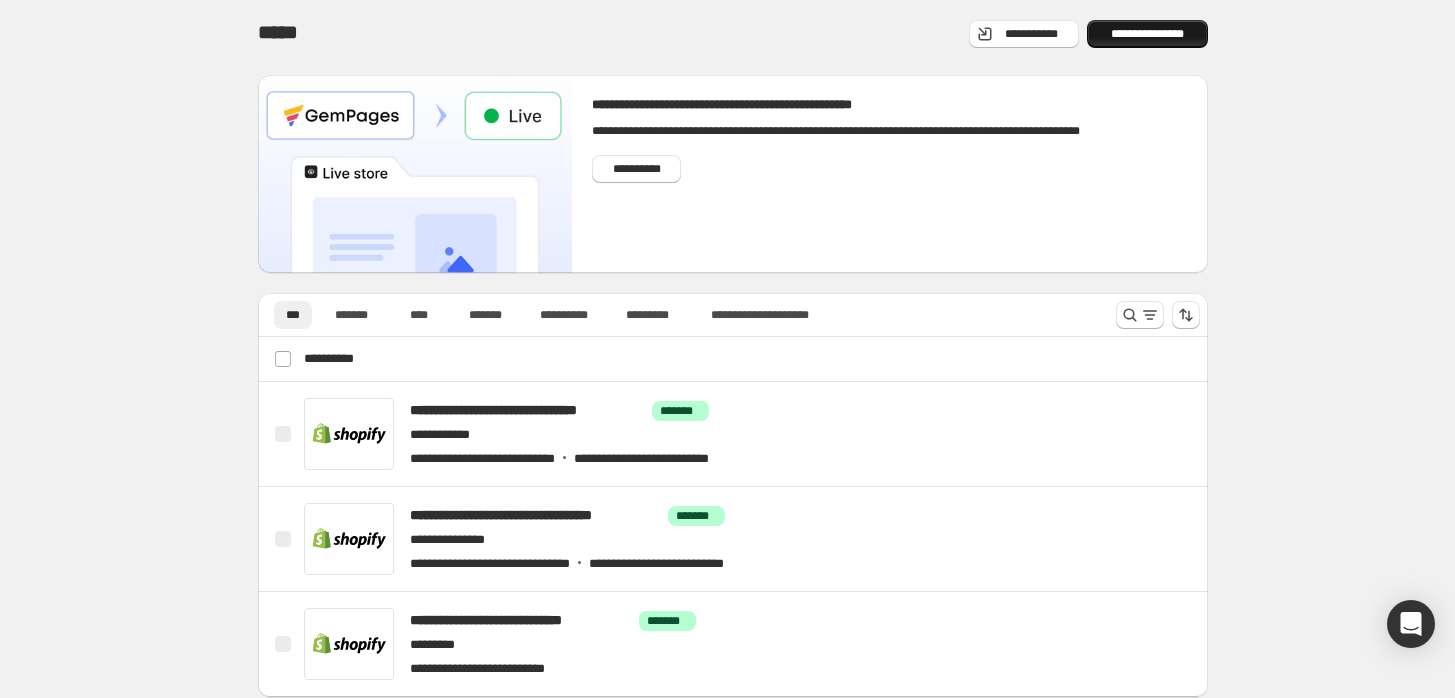 click on "**********" at bounding box center (1148, 34) 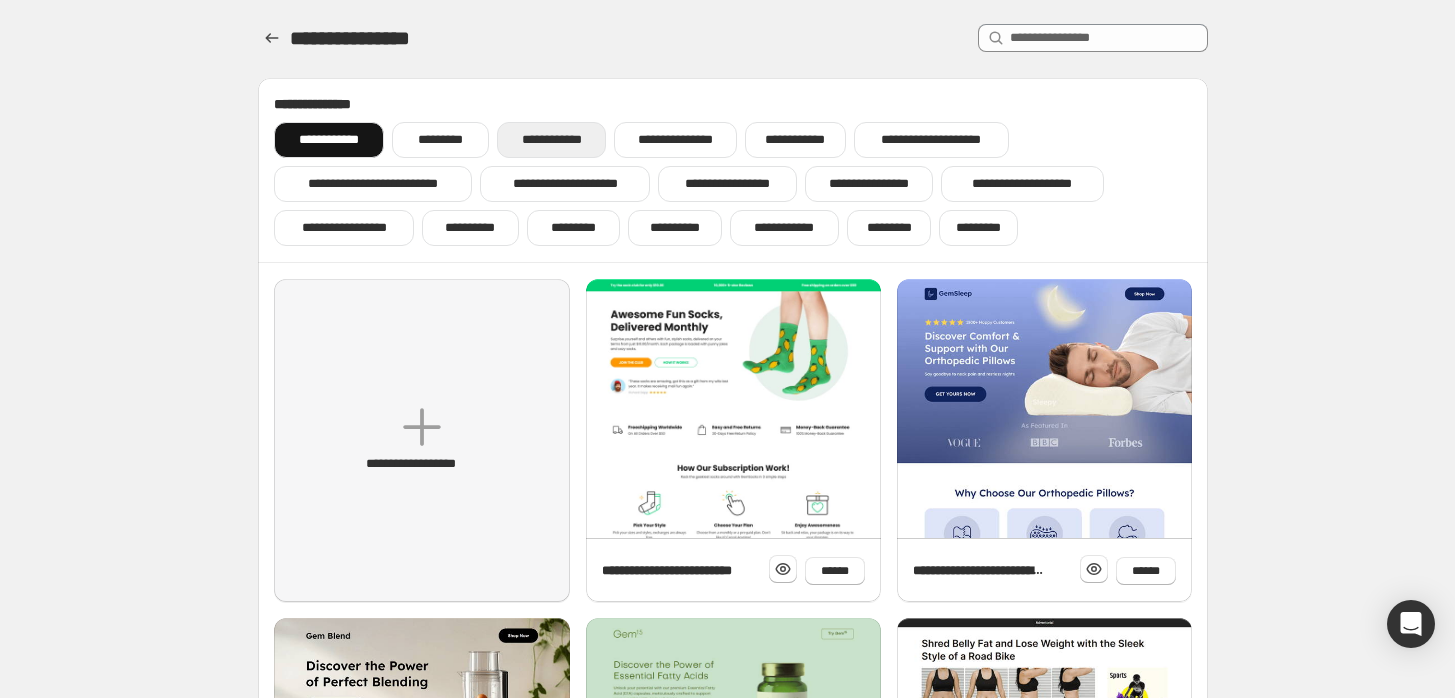 click on "**********" at bounding box center (551, 140) 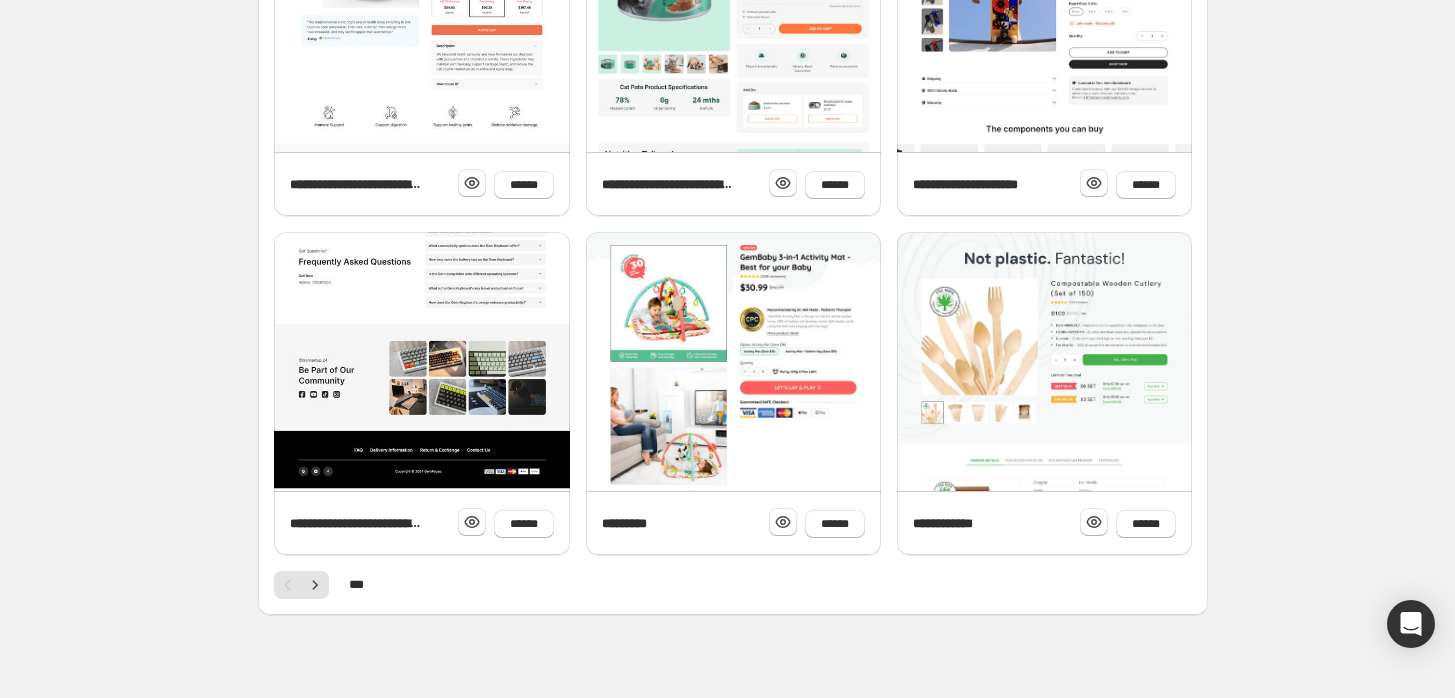 scroll, scrollTop: 742, scrollLeft: 0, axis: vertical 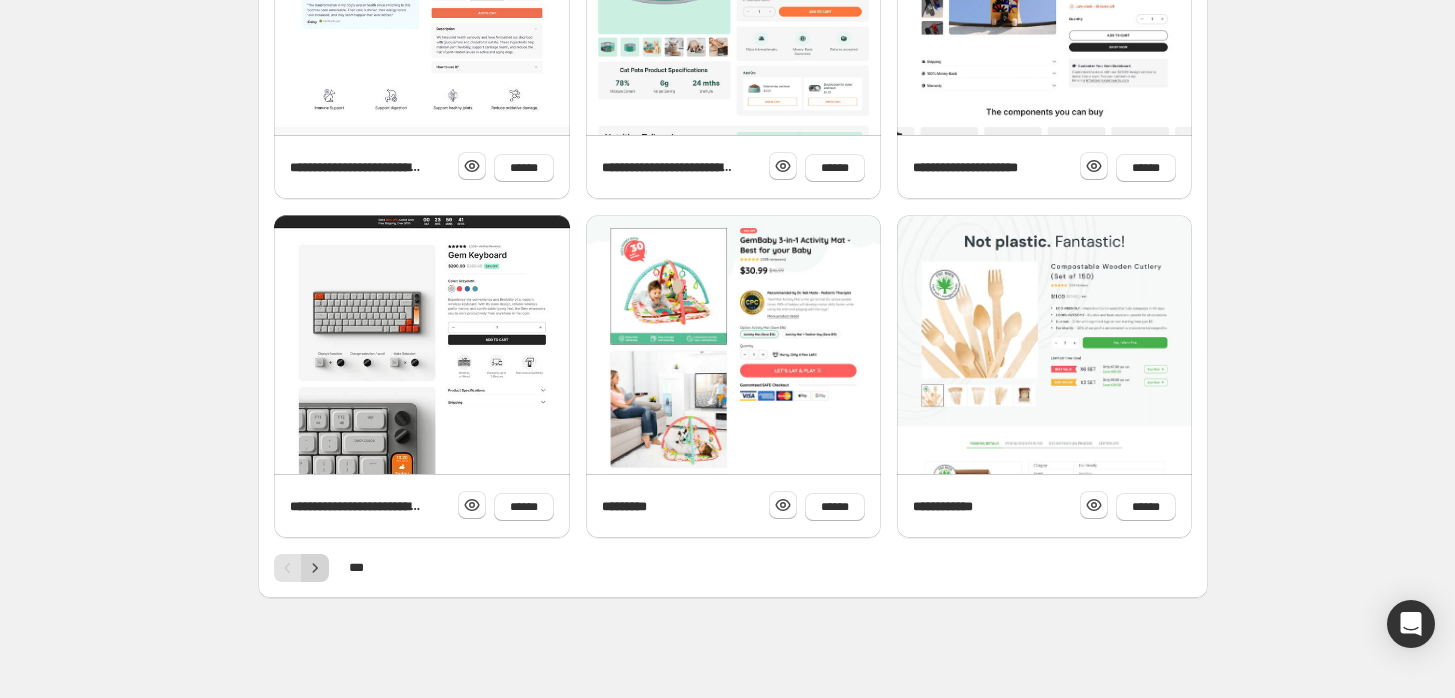 click at bounding box center [315, 568] 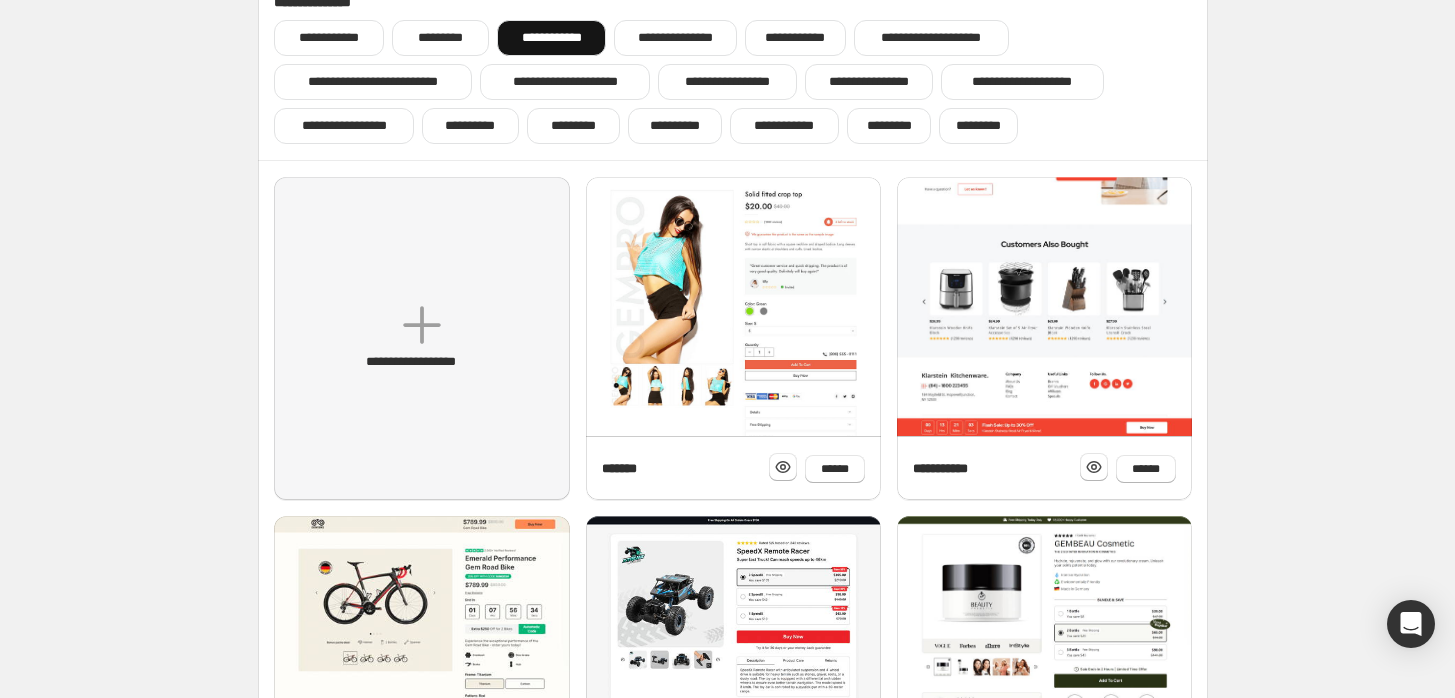 scroll, scrollTop: 222, scrollLeft: 0, axis: vertical 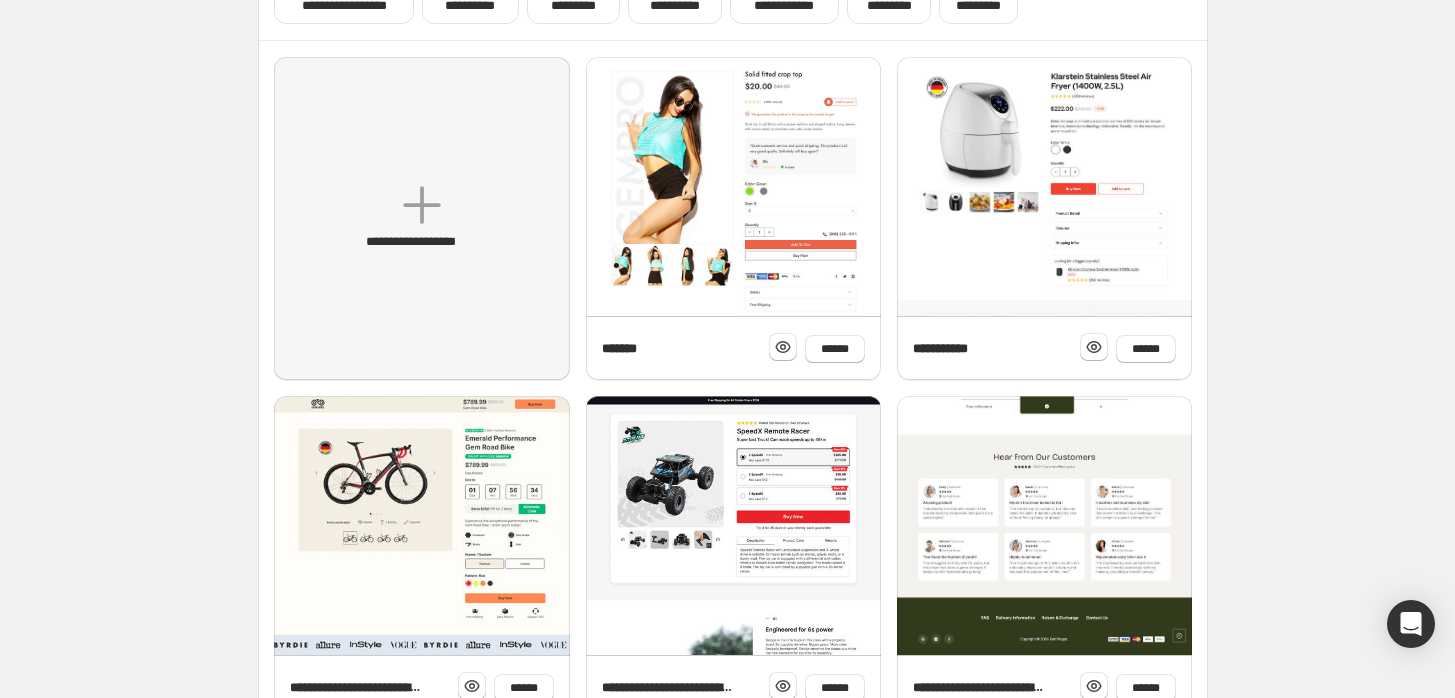 click at bounding box center (733, 472) 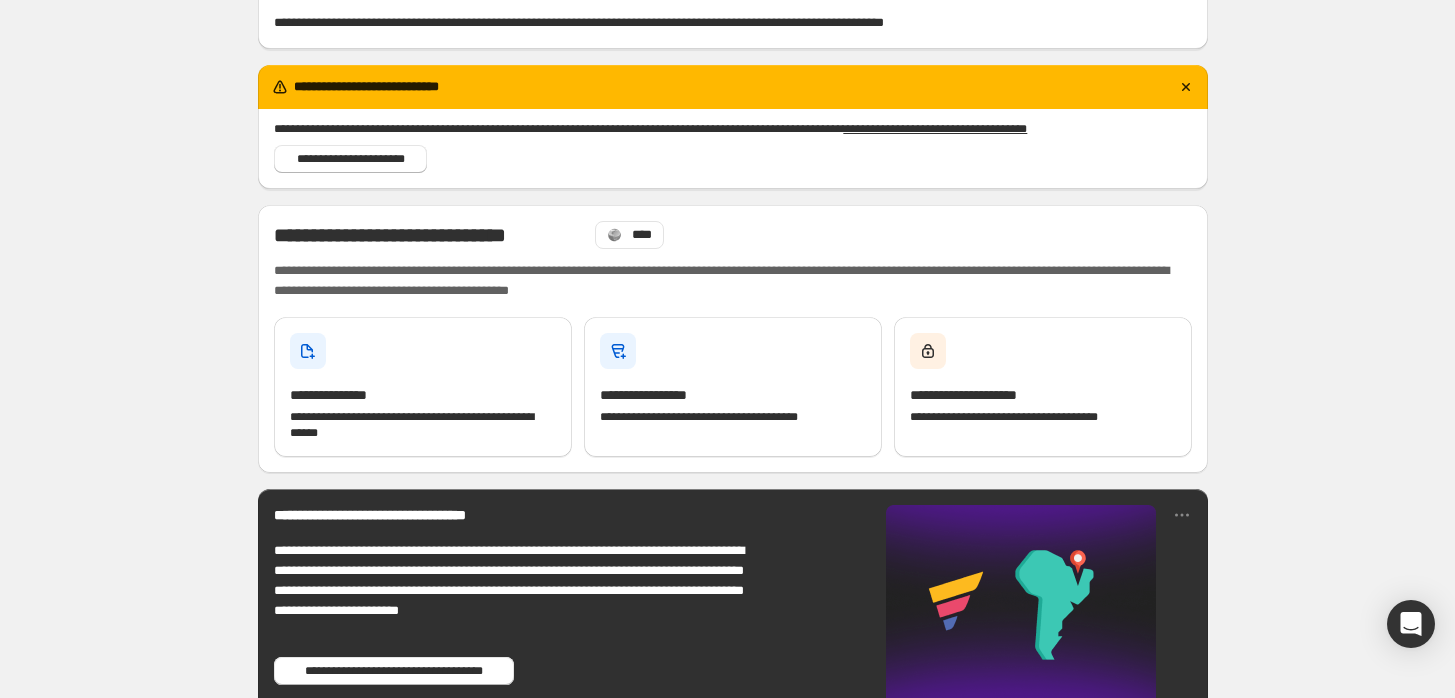 scroll, scrollTop: 222, scrollLeft: 0, axis: vertical 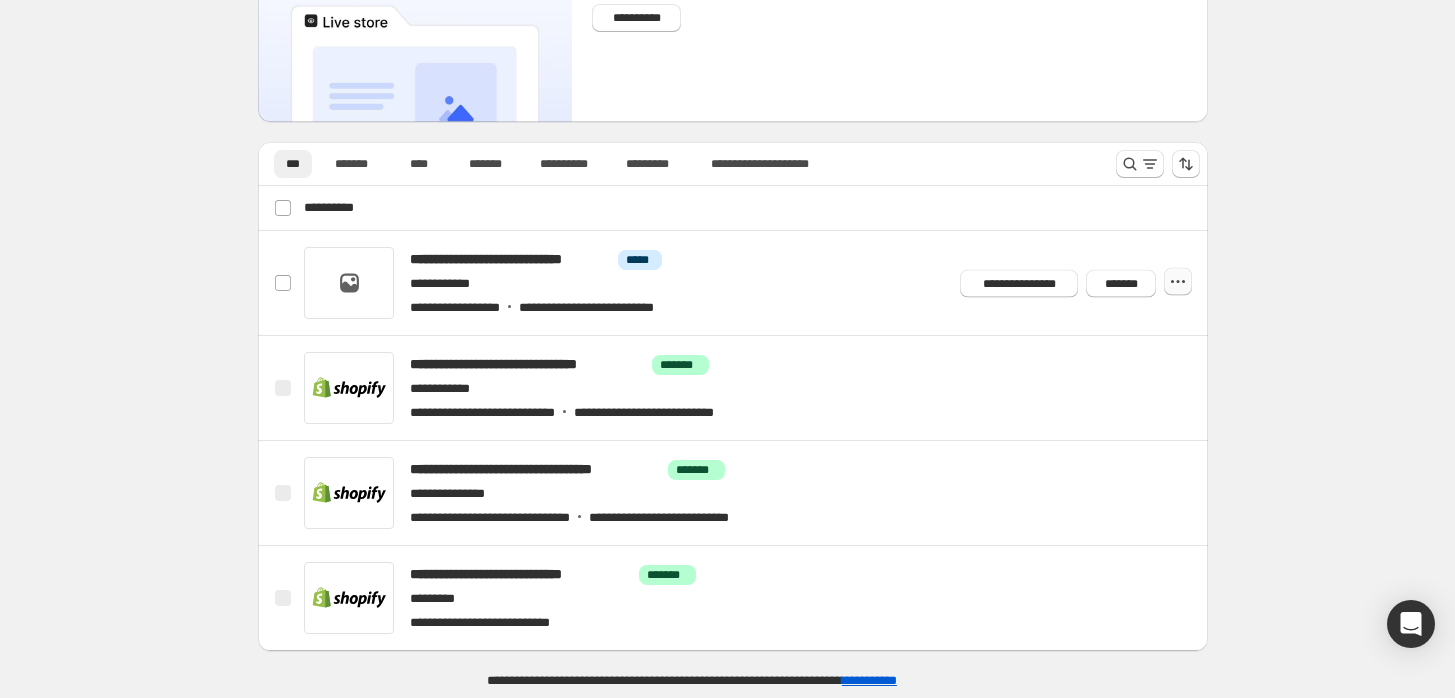 click at bounding box center (1178, 282) 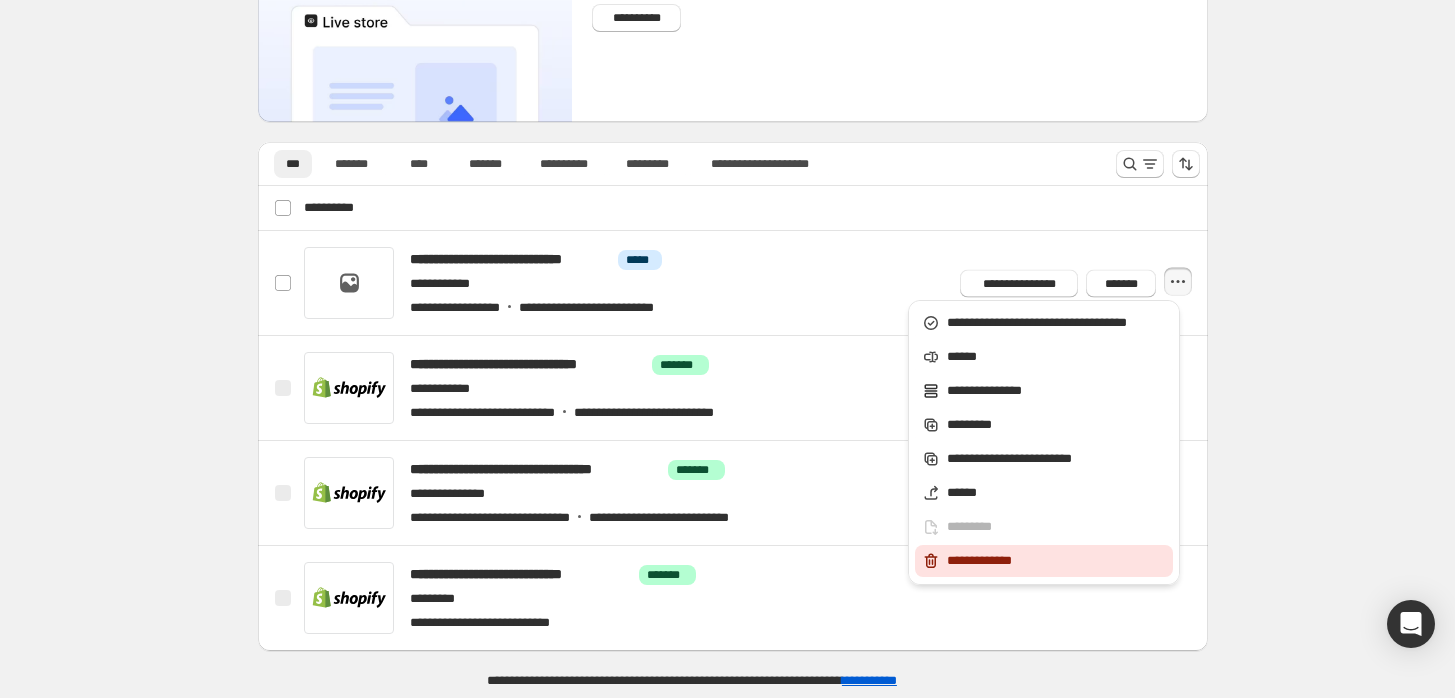 click on "**********" at bounding box center (1057, 561) 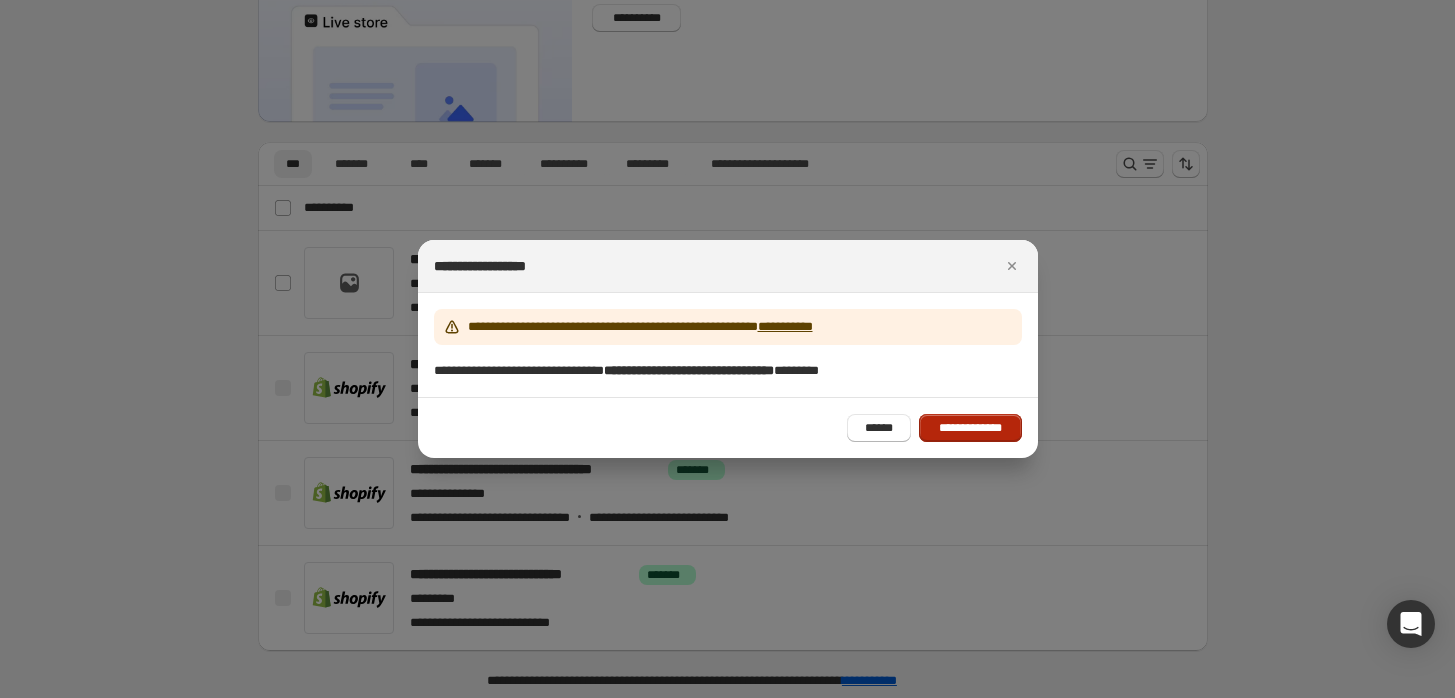 click on "**********" at bounding box center (970, 428) 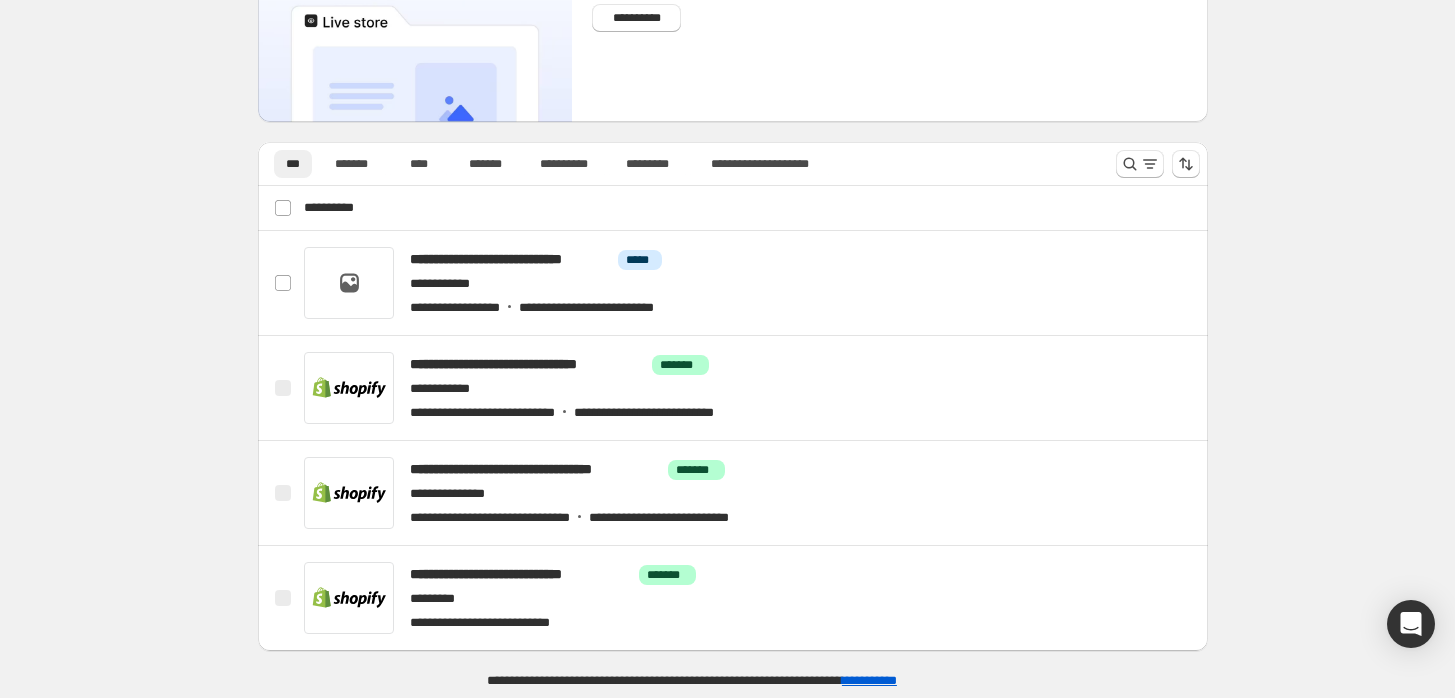 scroll, scrollTop: 46, scrollLeft: 0, axis: vertical 